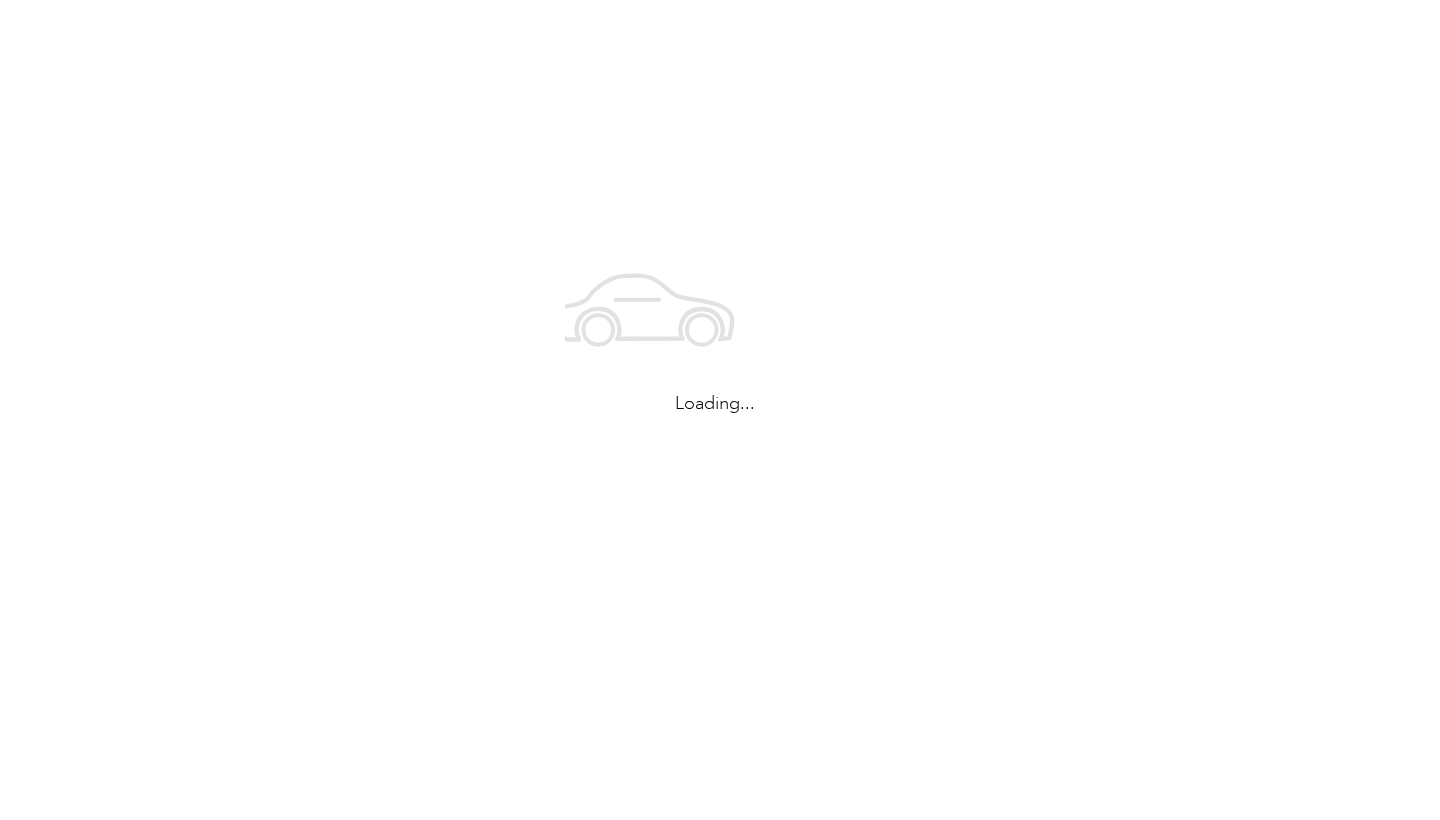 scroll, scrollTop: 0, scrollLeft: 0, axis: both 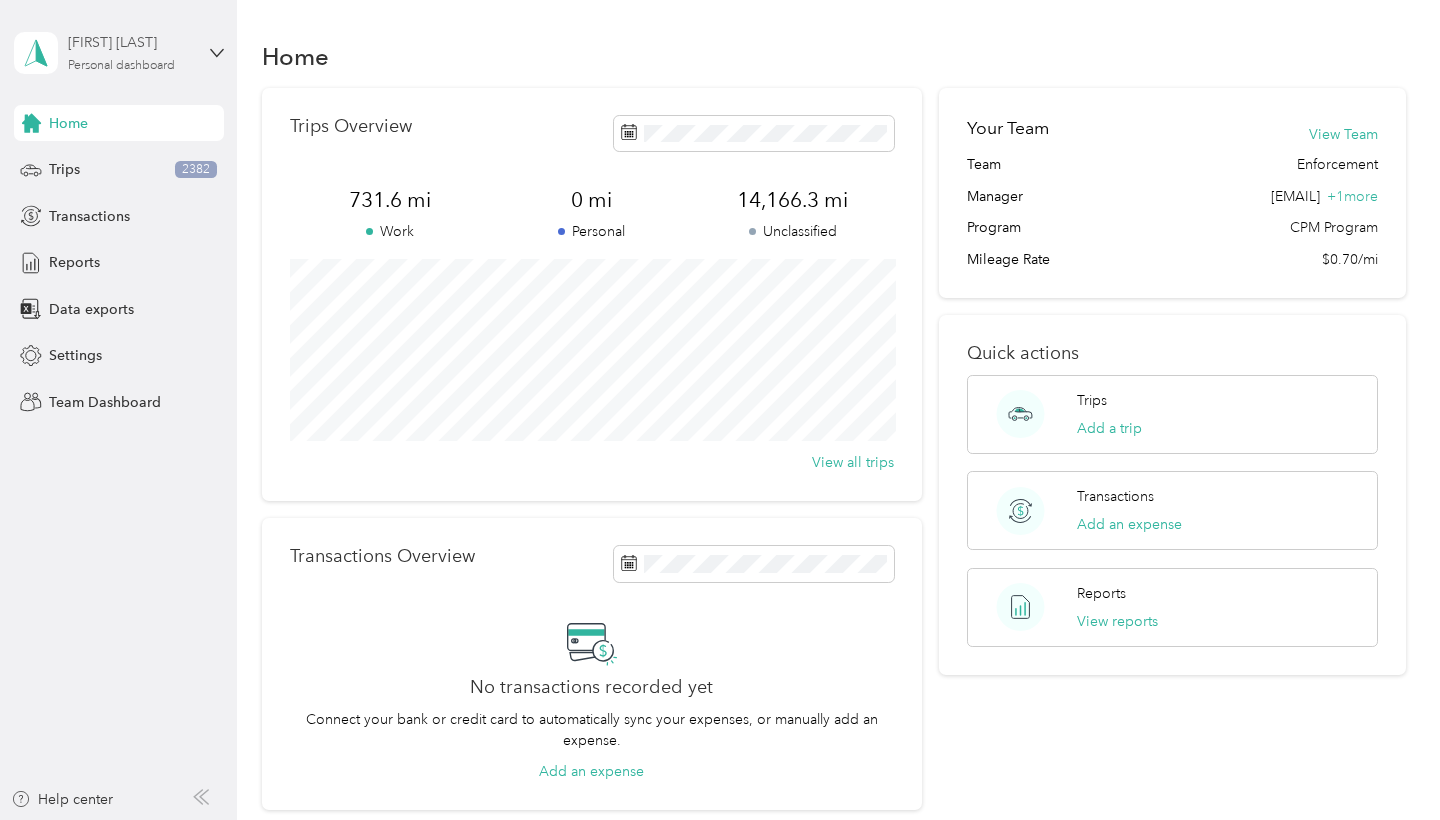 click on "[FIRST] [LAST]" at bounding box center (130, 42) 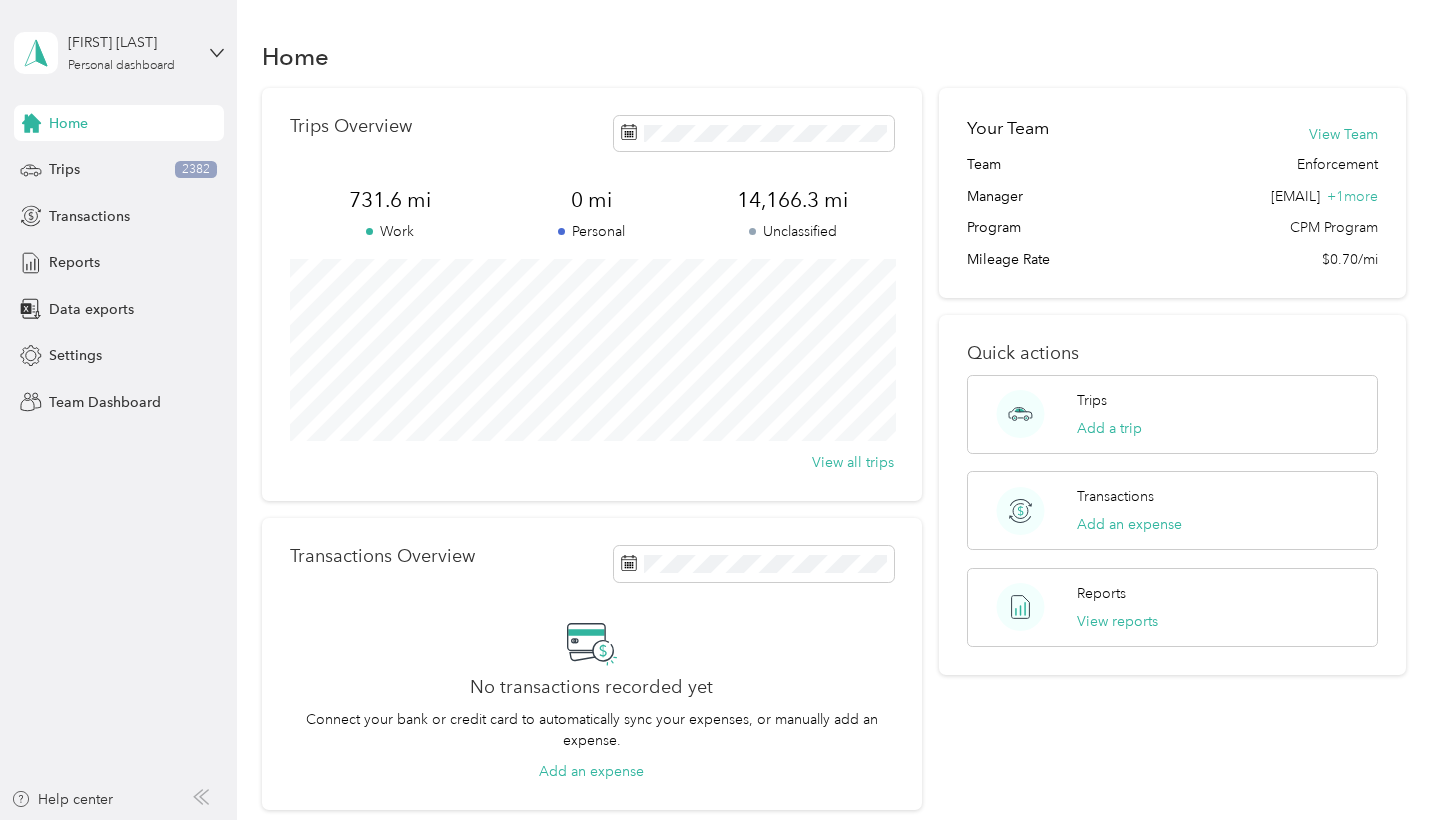 click on "Team dashboard" at bounding box center (166, 164) 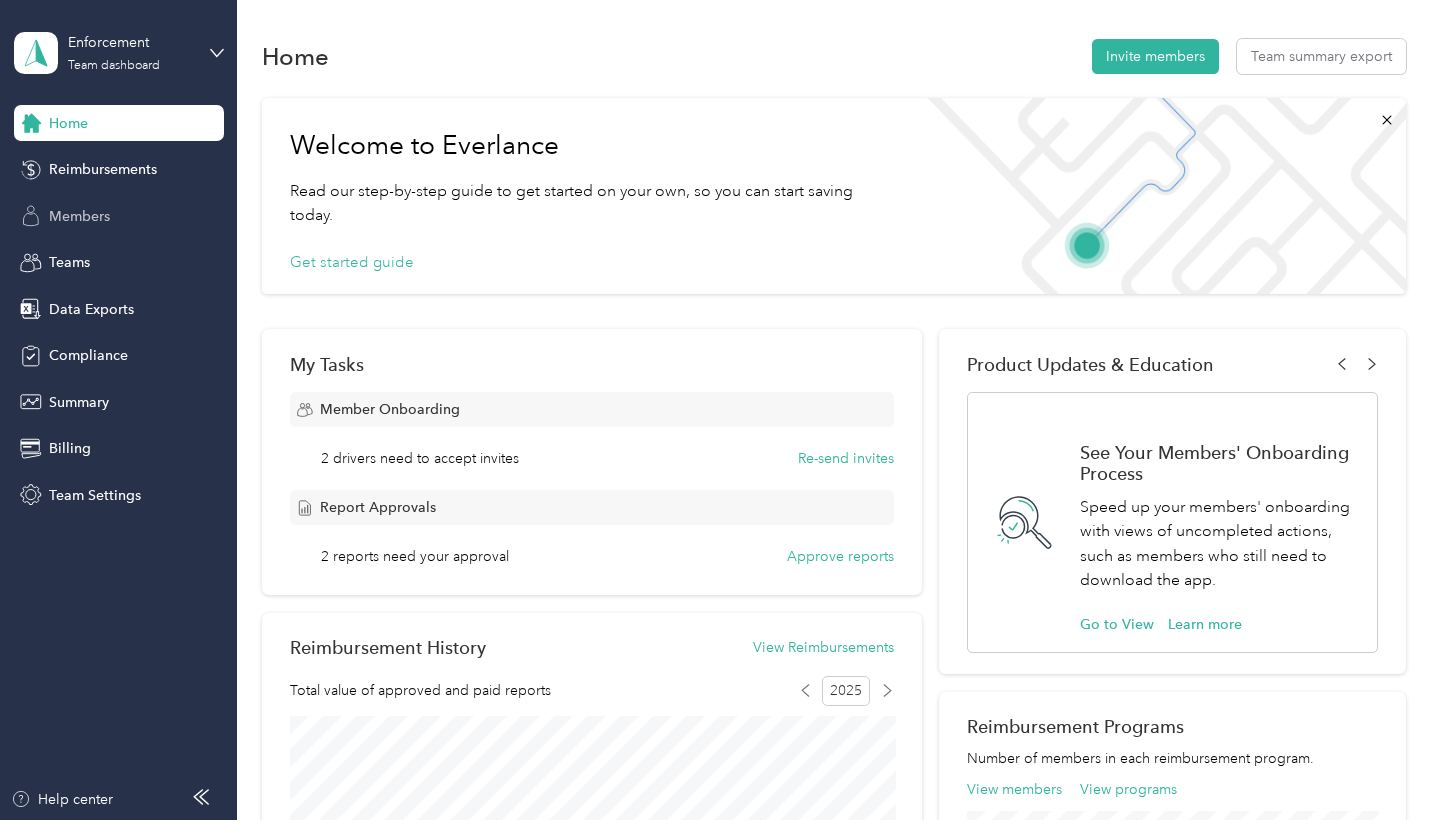 click on "Members" at bounding box center [79, 216] 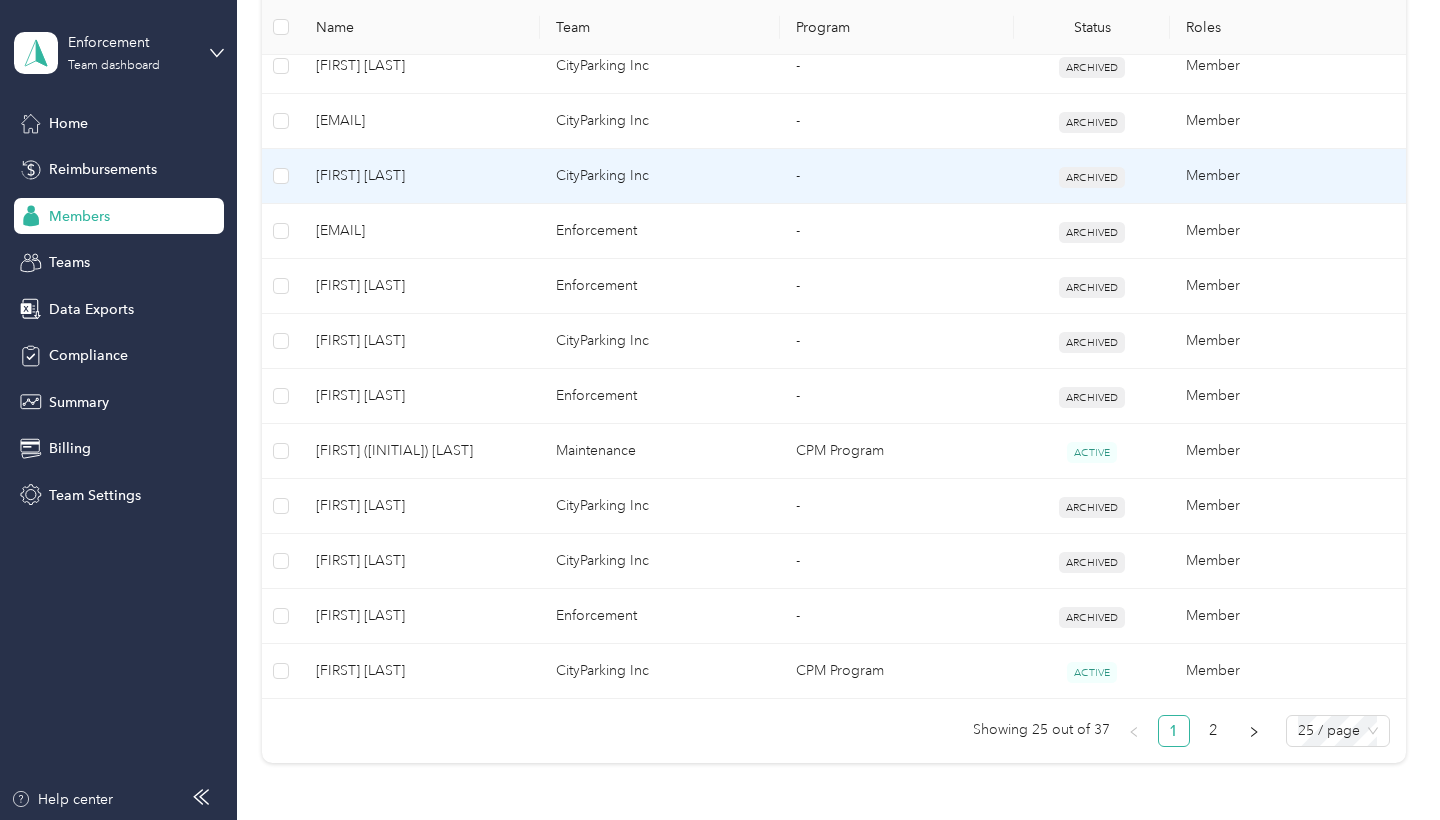 scroll, scrollTop: 1266, scrollLeft: 0, axis: vertical 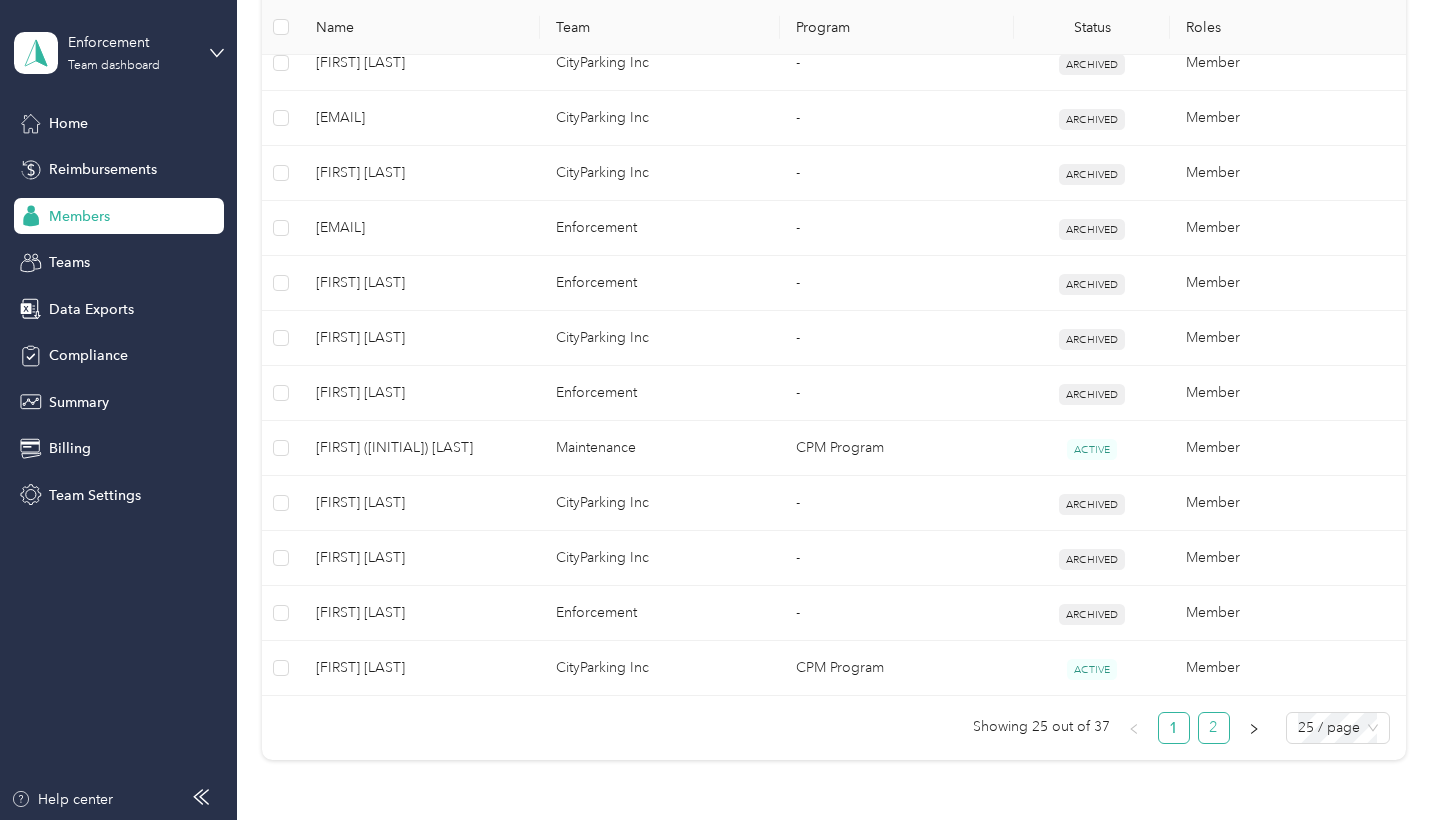 click on "2" at bounding box center [1214, 728] 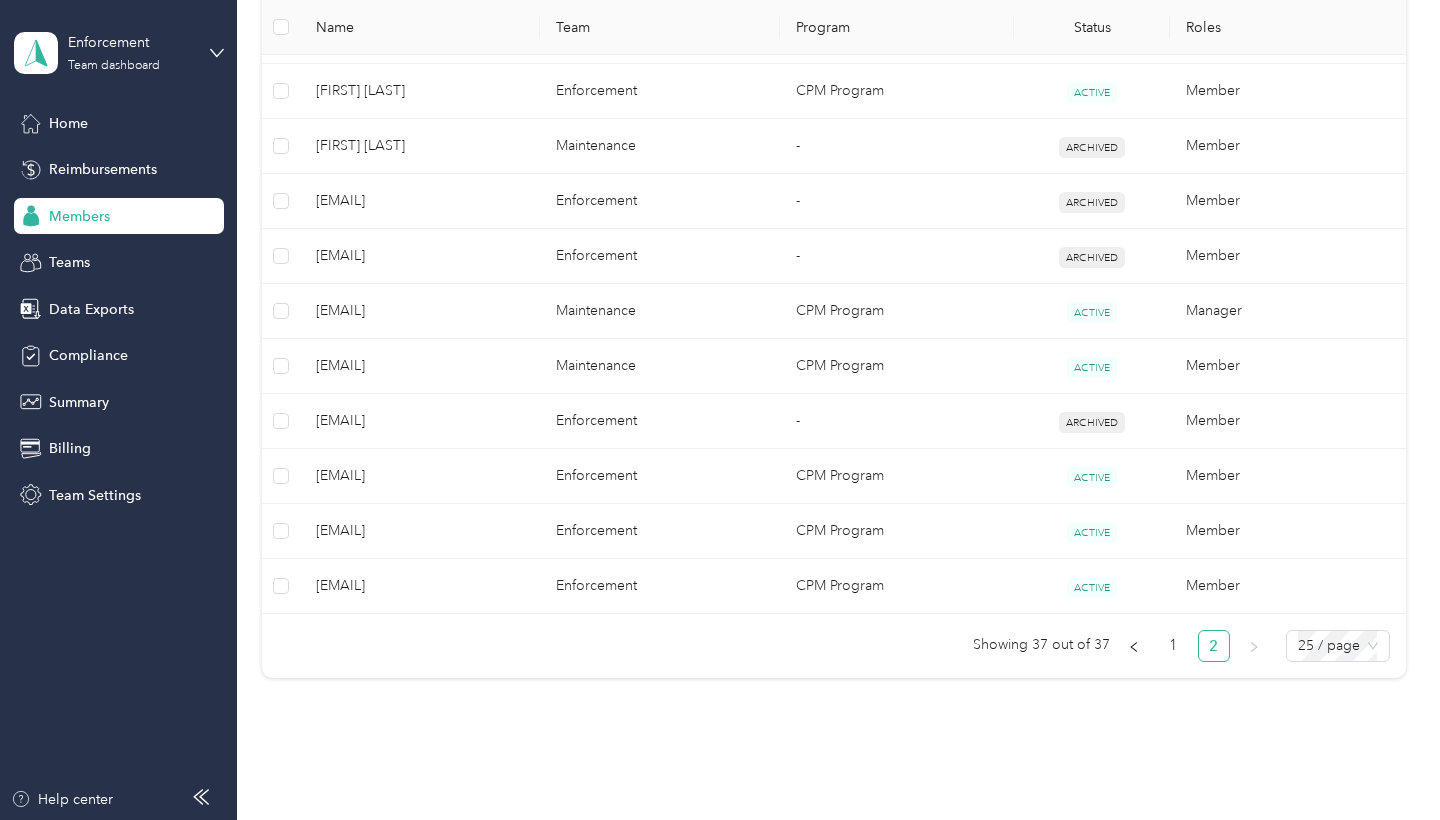 scroll, scrollTop: 631, scrollLeft: 0, axis: vertical 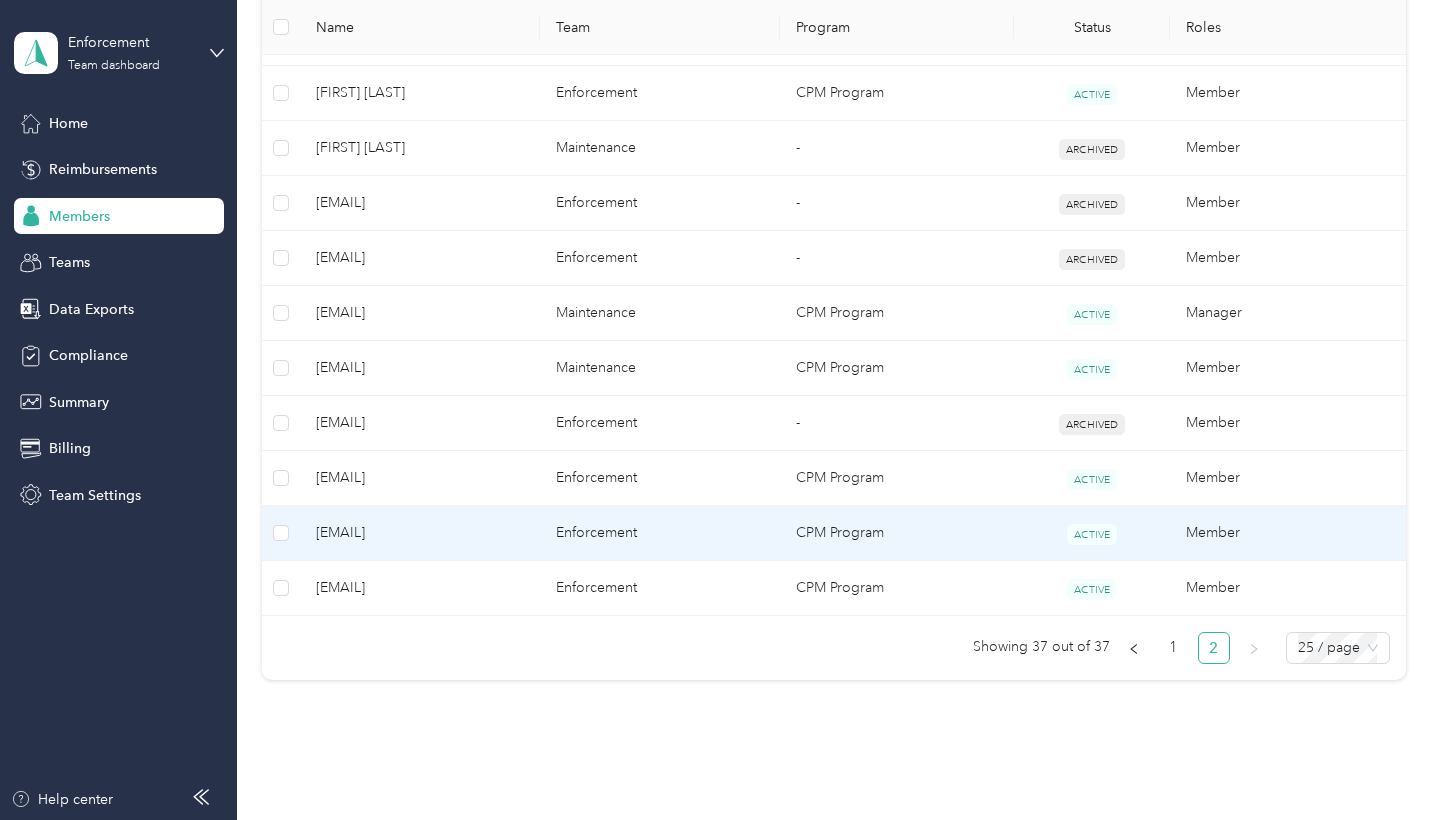 click on "CPM Program" at bounding box center [897, 533] 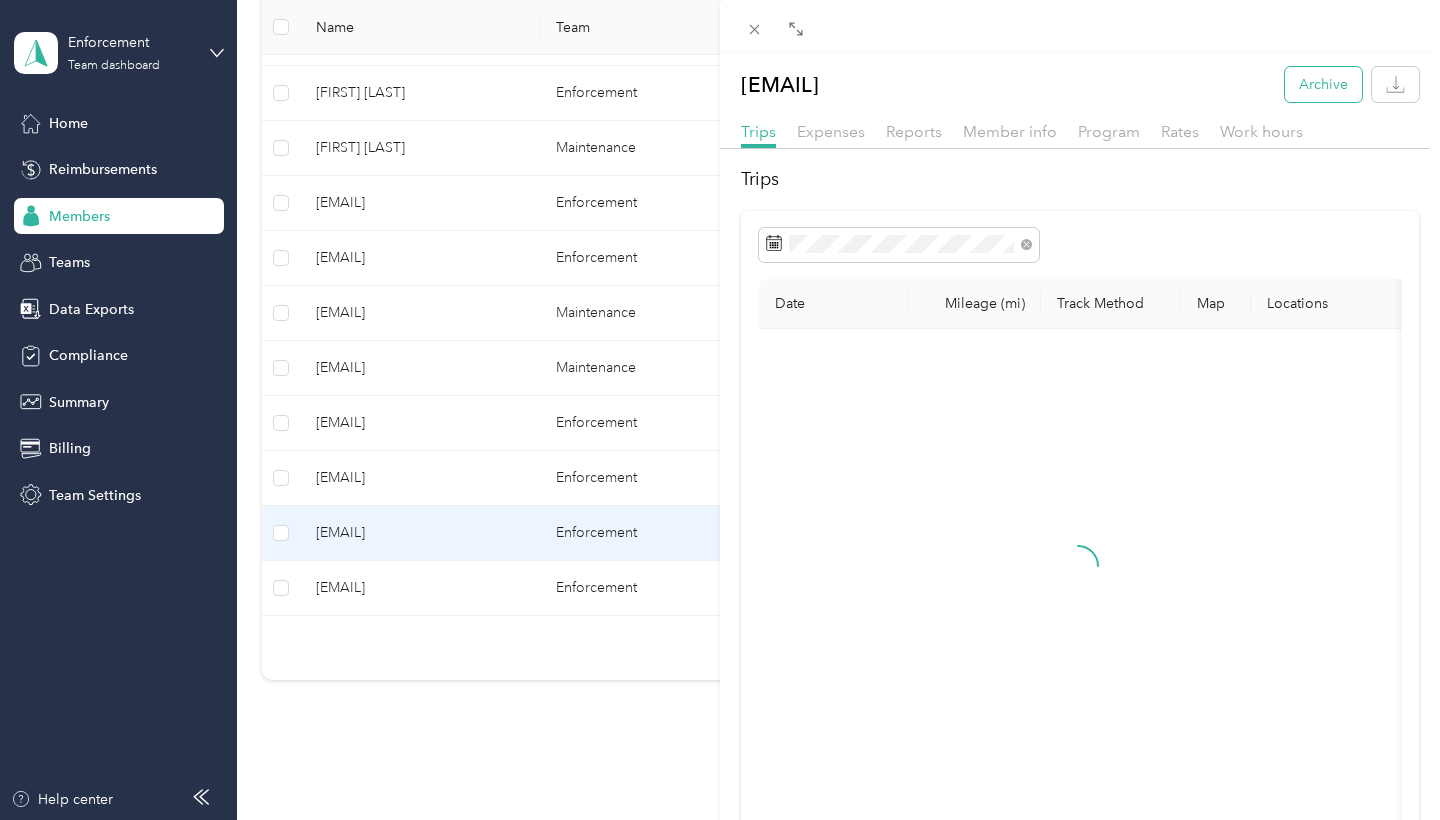 click on "Archive" at bounding box center [1323, 84] 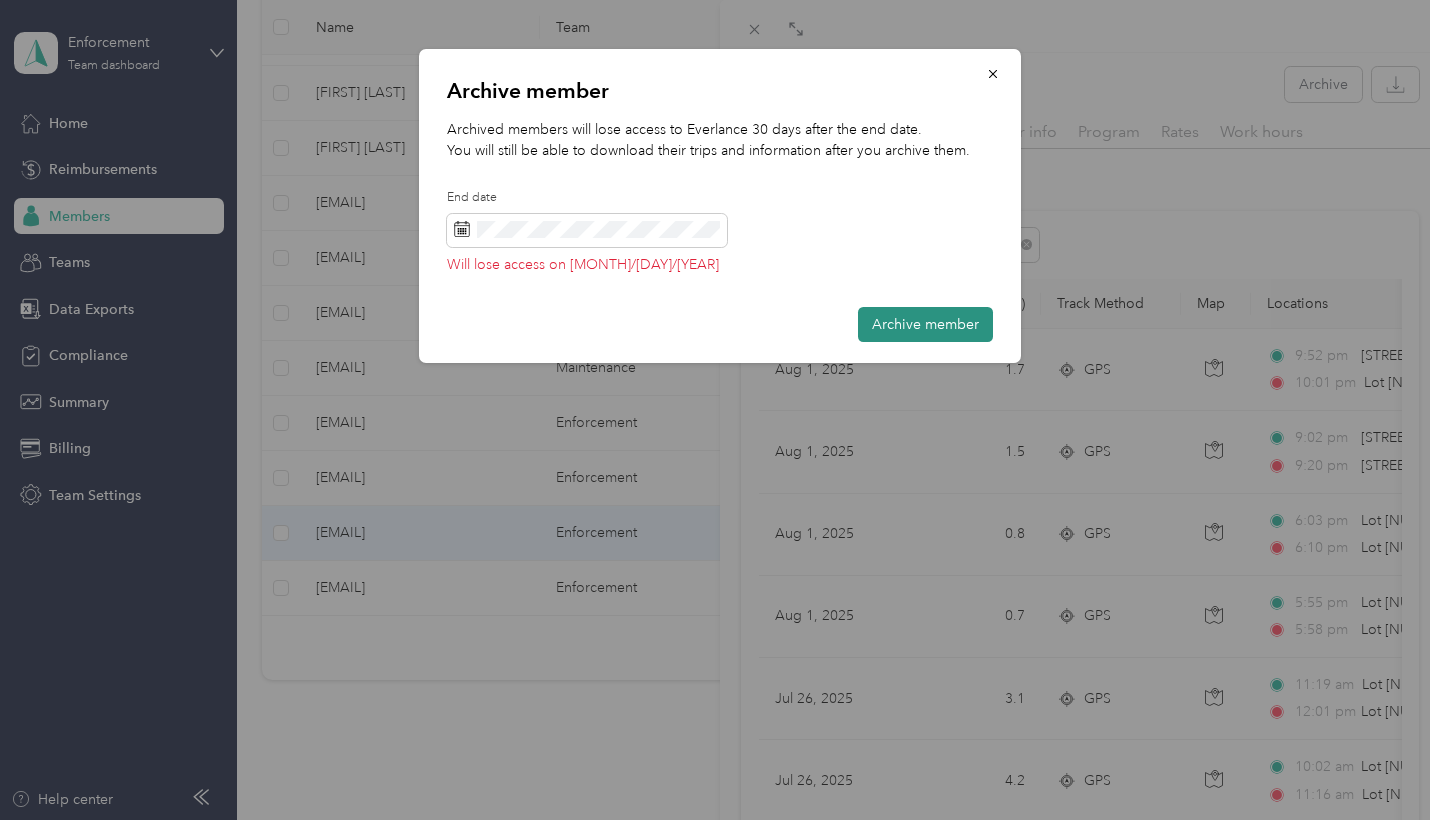click on "Archive member" at bounding box center [925, 324] 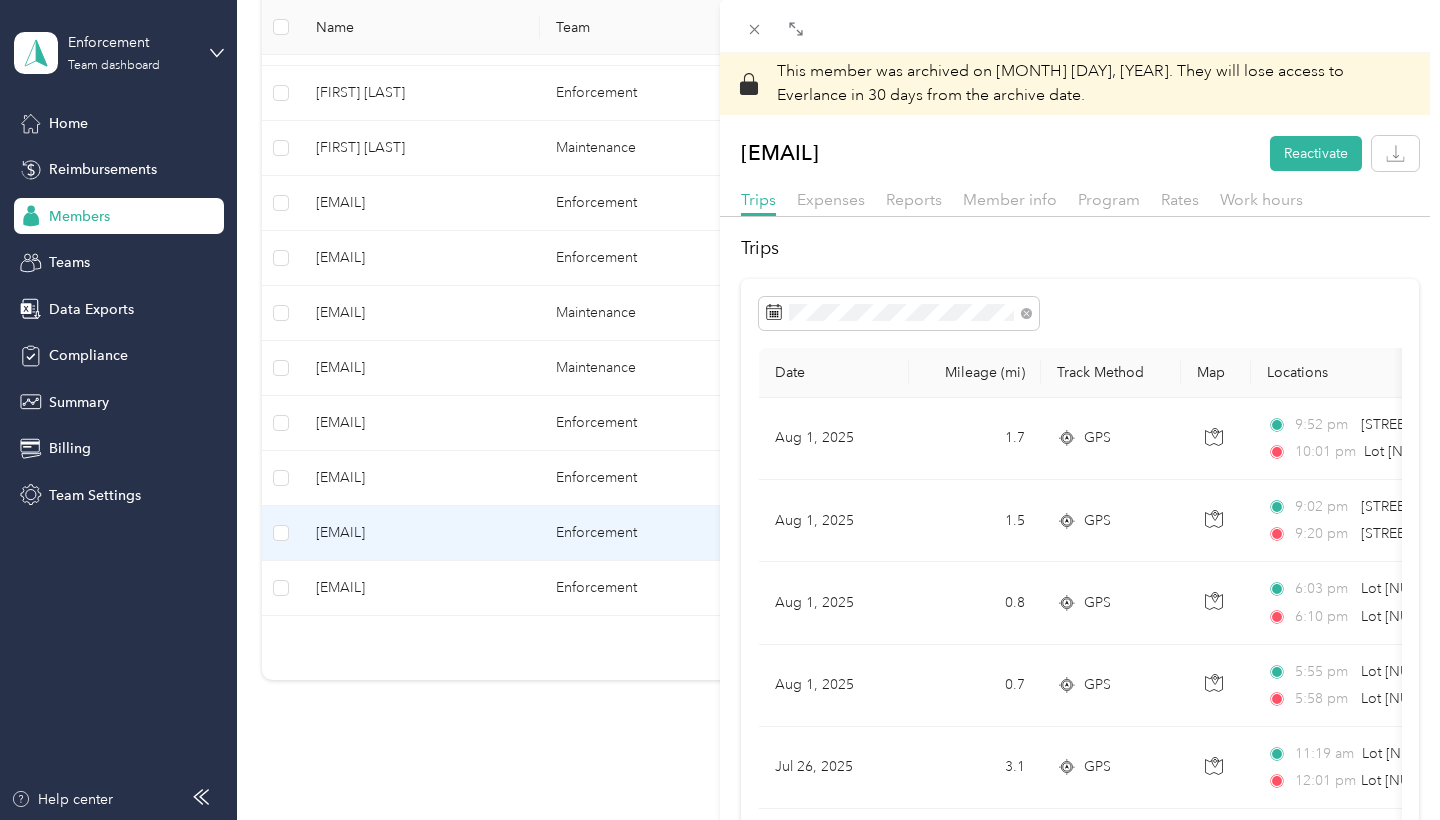 click on "This member was archived on   [MONTH] [DAY], [YEAR] .   They will lose access to Everlance in 30 days from the archive date. [EMAIL] Reactivate Trips Expenses Reports Member info Program Rates Work hours Trips Date Mileage (mi) Track Method Map Locations Mileage value Purpose               [MONTH] 1, [YEAR] 1.7 GPS 9:52 pm [STREET] ([NUMBER] [STREET], [CITY], [STATE]) 10:01 pm Lot [NUMBER] ([NUMBER] [STREET], [CITY], [STATE]) $1.19 Enforcement Routes [MONTH] 1, [YEAR] 1.5 GPS 9:02 pm [STREET] ([NUMBER] [STREET], [CITY], [STATE]) 9:20 pm [STREET] ([NUMBER] [STREET], [CITY], [STATE]) $1.05 Enforcement Routes [MONTH] 1, [YEAR] 0.8 GPS 6:03 pm Lot [NUMBER] ([NUMBER] [STREET], [CITY], [STATE]) 6:10 pm Lot [NUMBER] ([NUMBER] [STREET], [CITY], [STATE]) $0.56 Enforcement Routes [MONTH] 1, [YEAR] 0.7 GPS 5:55 pm Lot [NUMBER] ([NUMBER] [STREET], [CITY], [STATE]) 5:58 pm Lot [NUMBER] ([NUMBER] [STREET], [CITY], [STATE]) $0.49 Enforcement Routes" at bounding box center (720, 410) 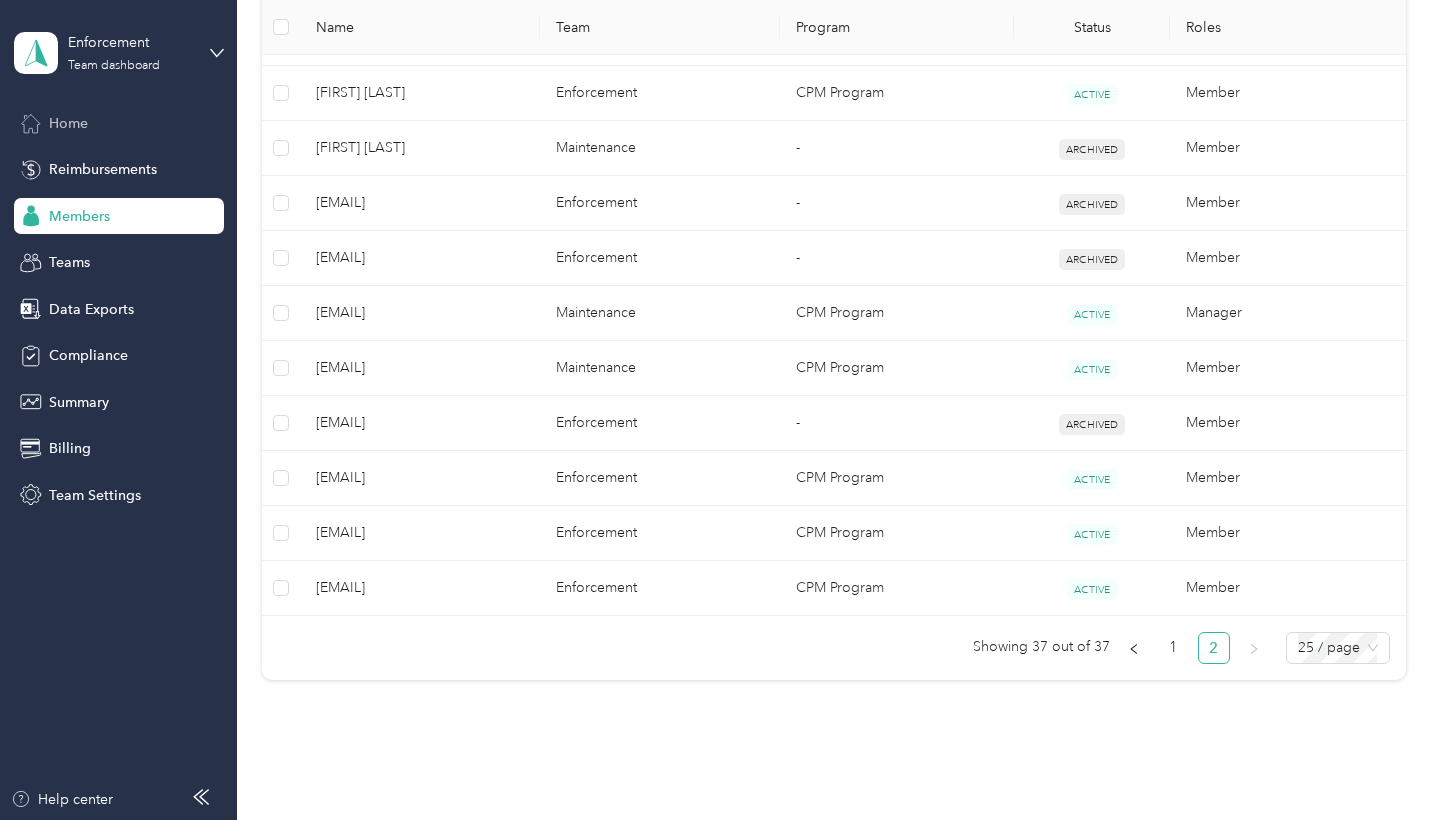 click on "Home" at bounding box center [68, 123] 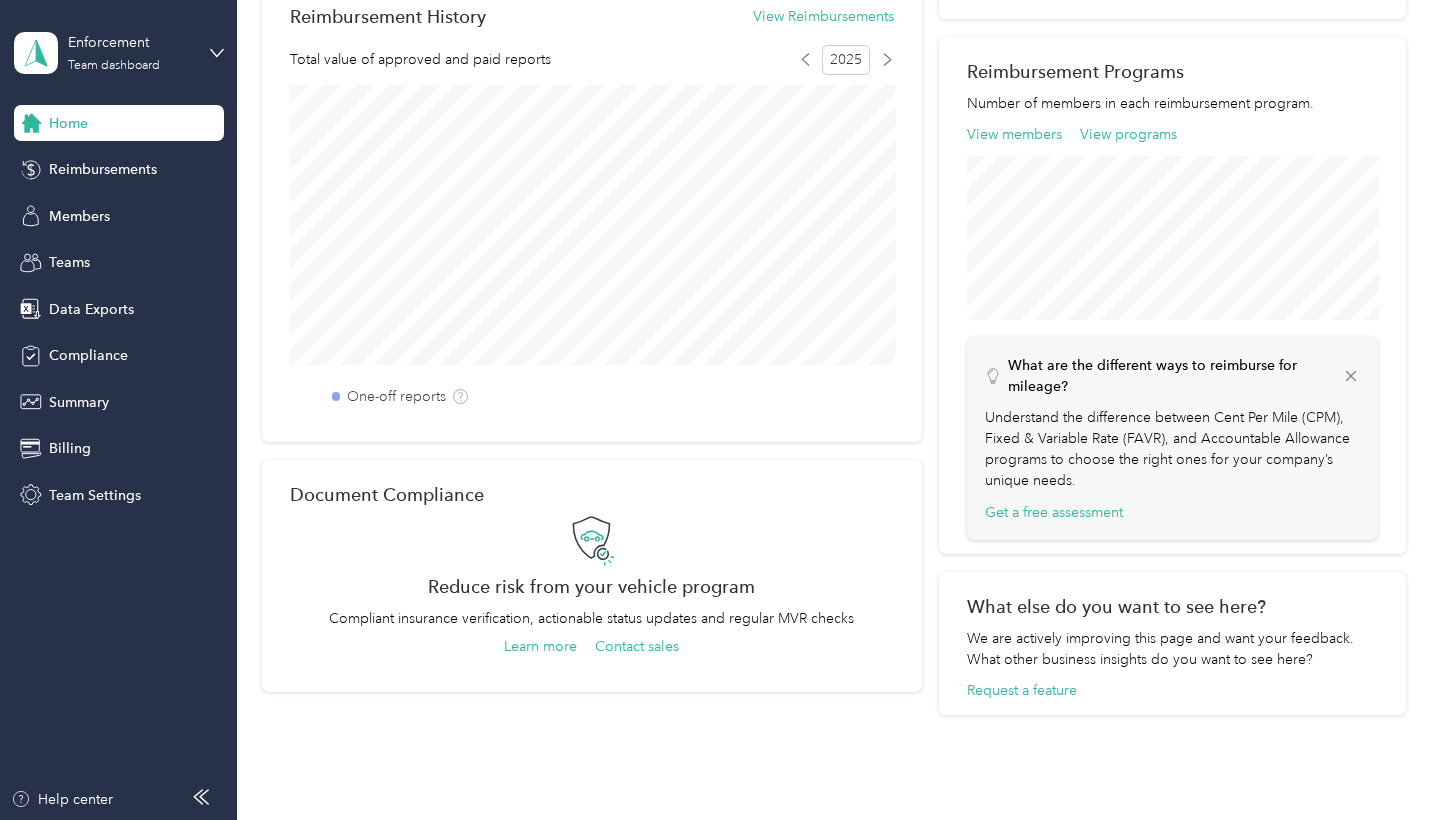 click on "Home" at bounding box center [68, 123] 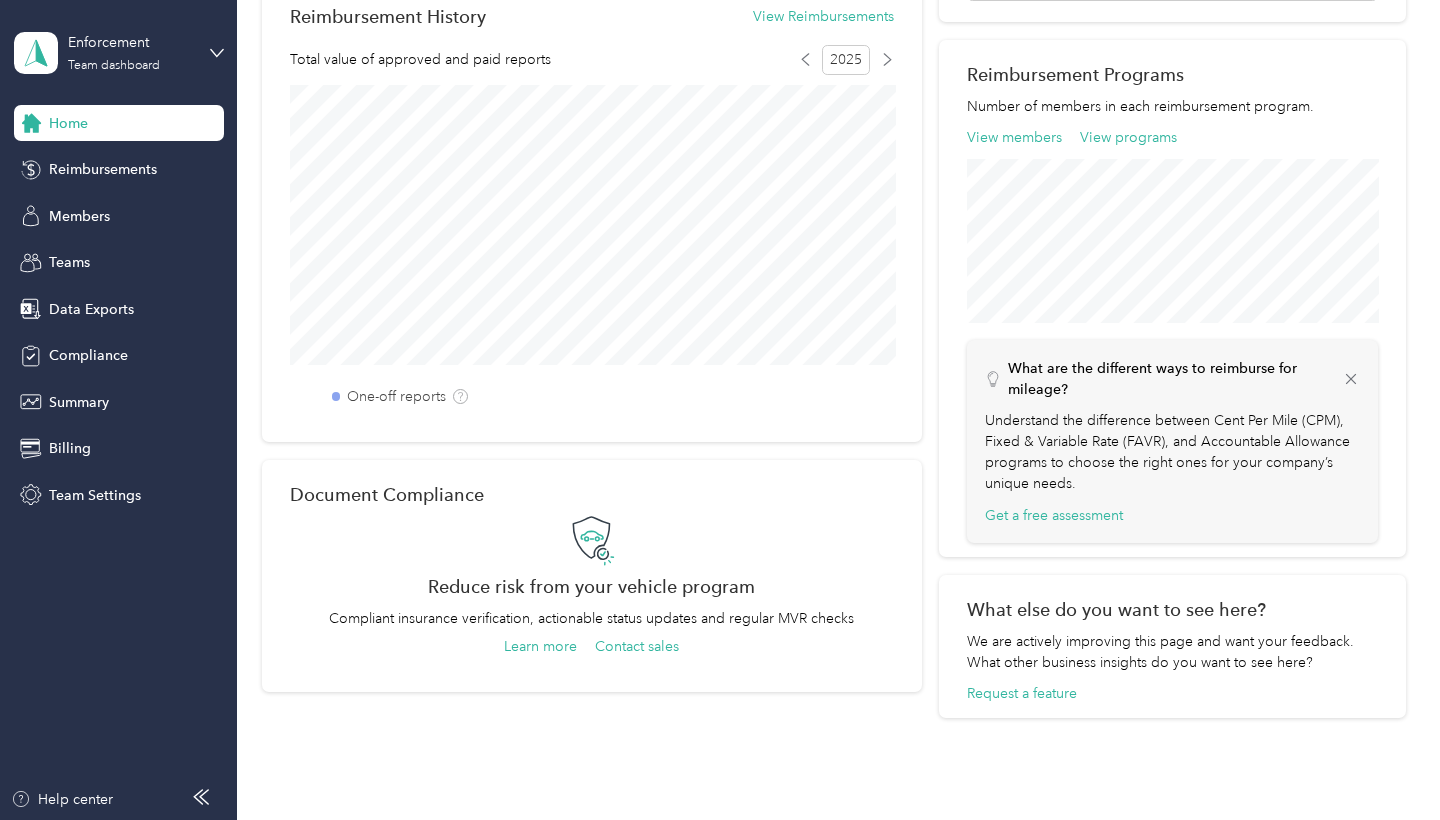 click on "Home" at bounding box center (68, 123) 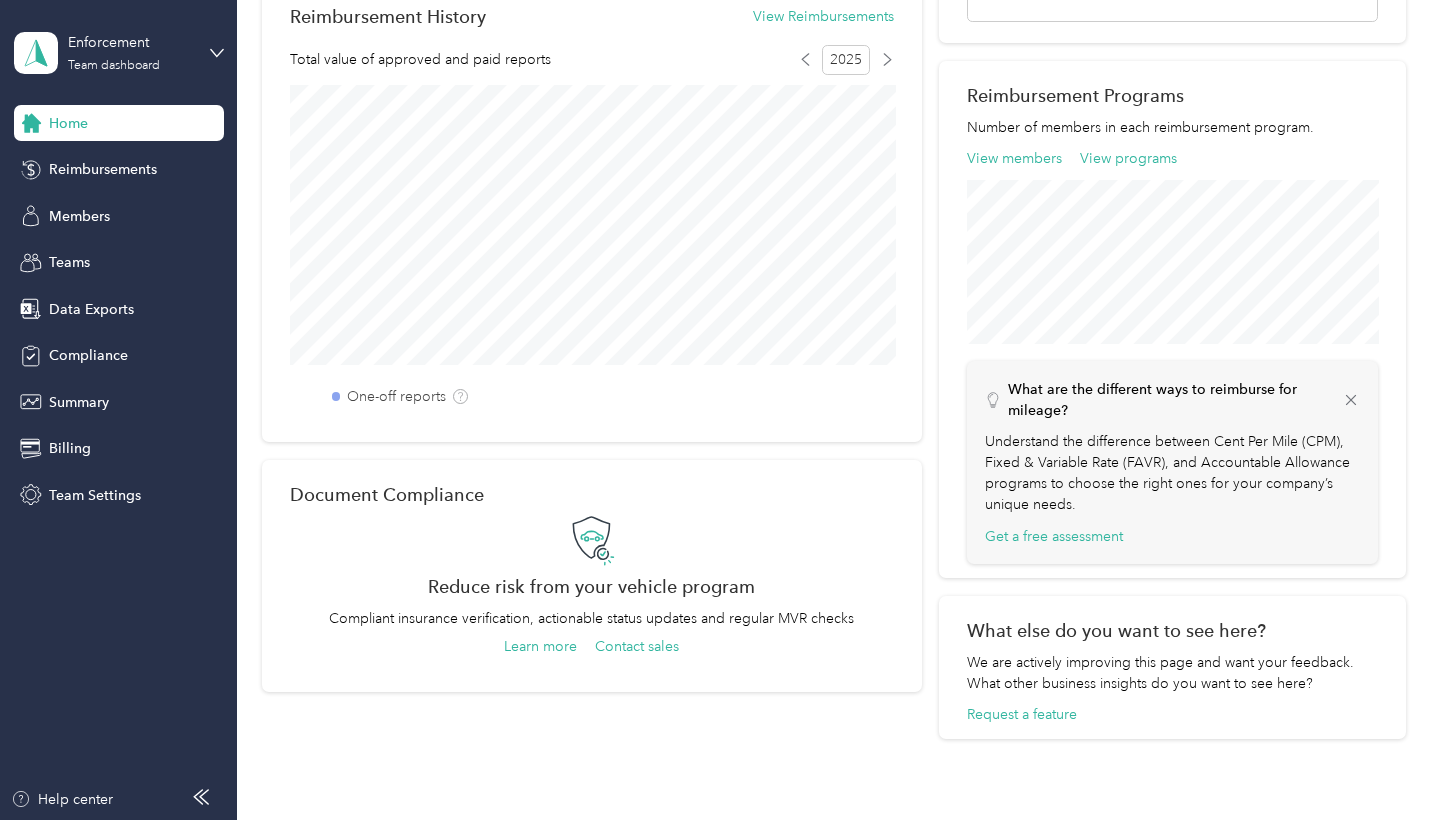 click on "Home" at bounding box center (68, 123) 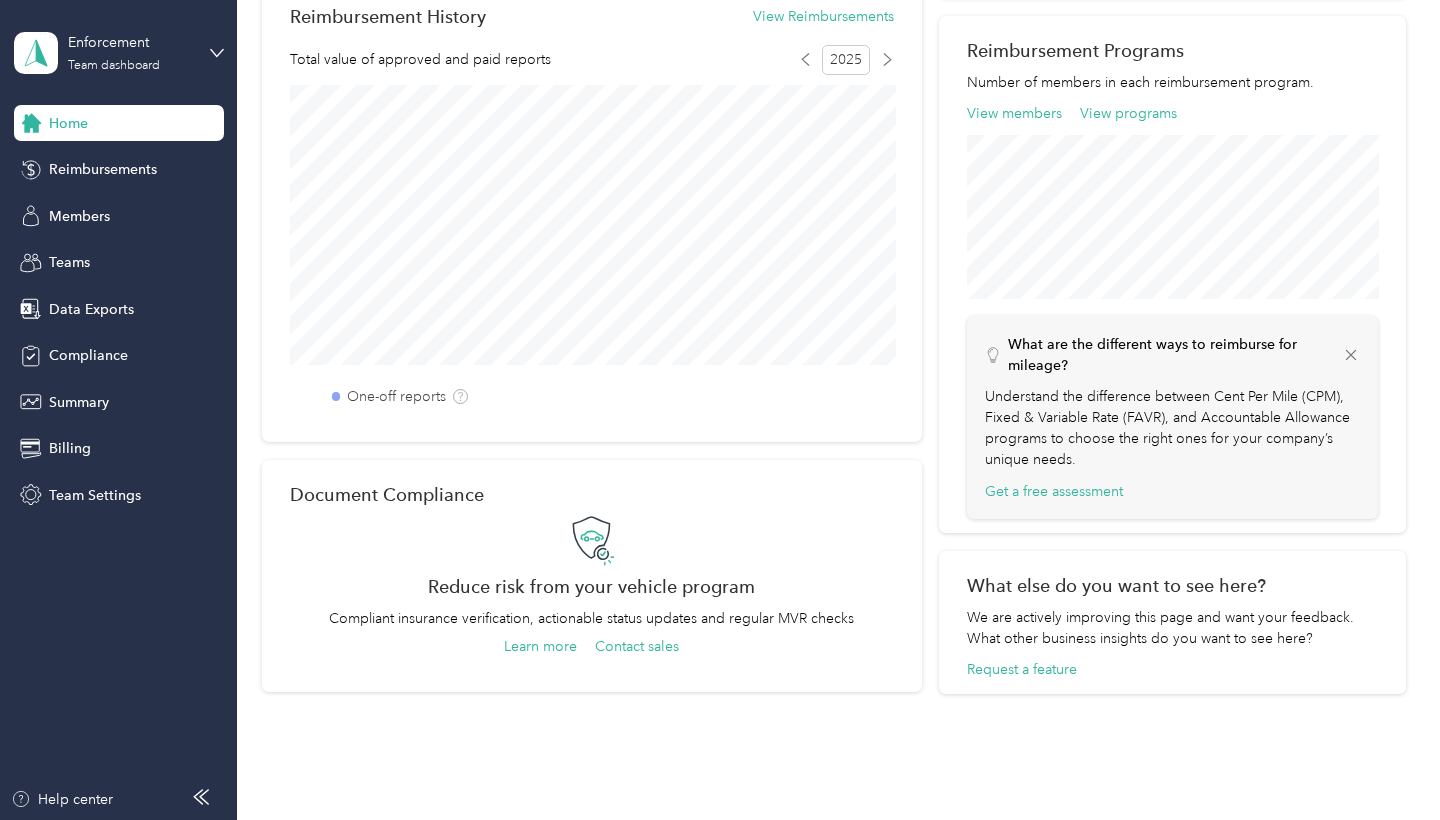 click on "Home" at bounding box center (68, 123) 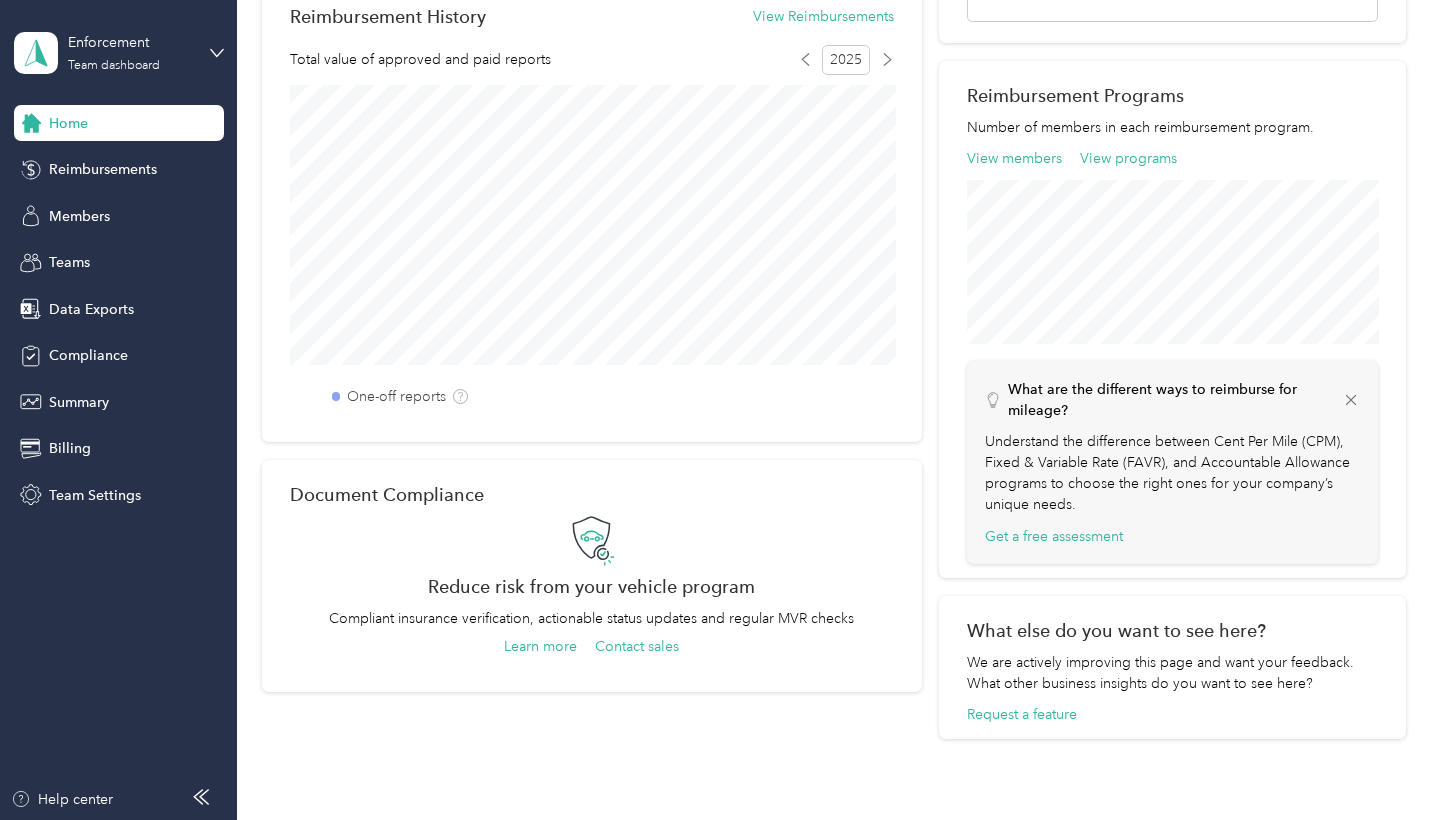 click on "Home" at bounding box center [68, 123] 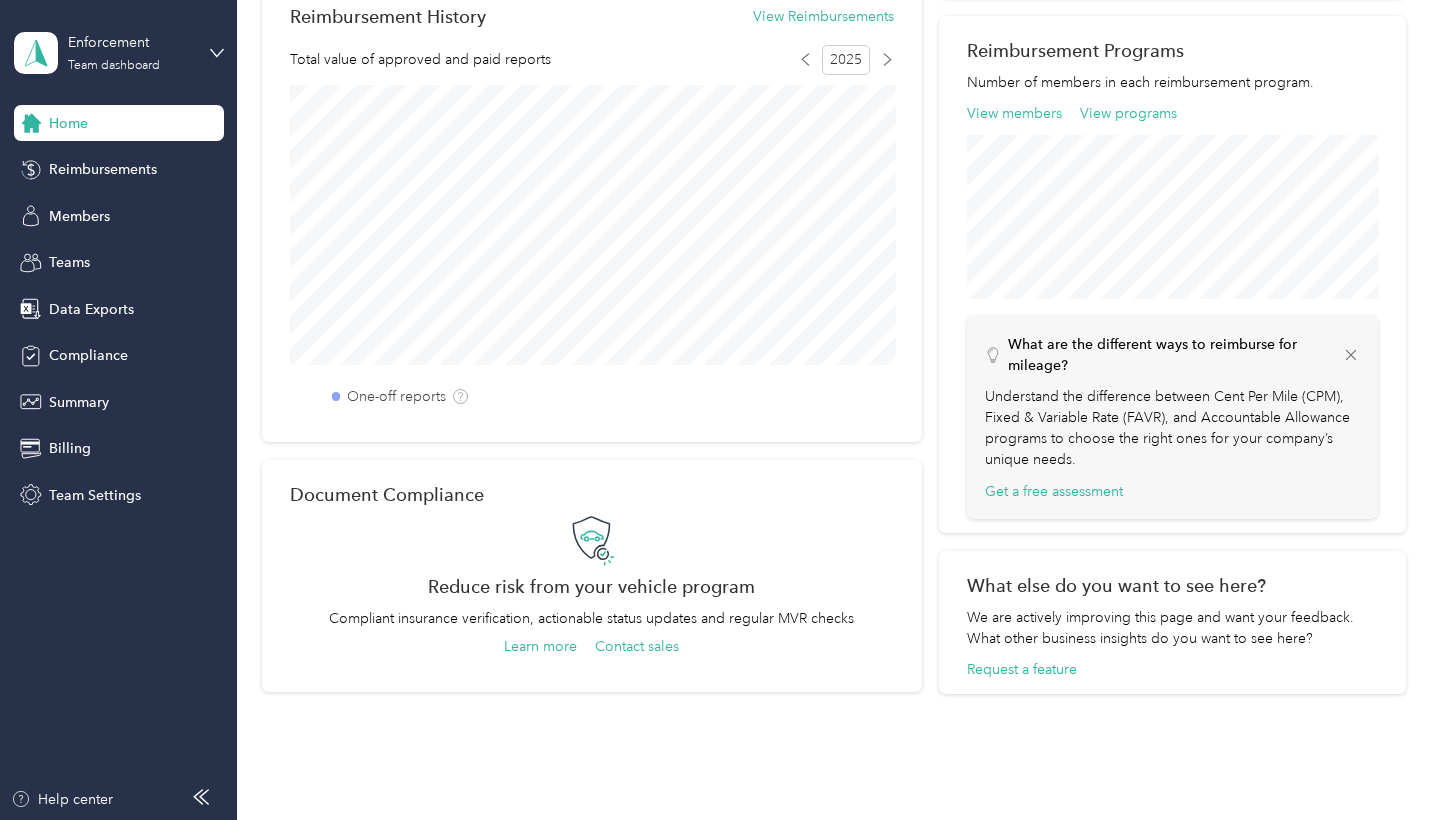 click on "Home" at bounding box center (68, 123) 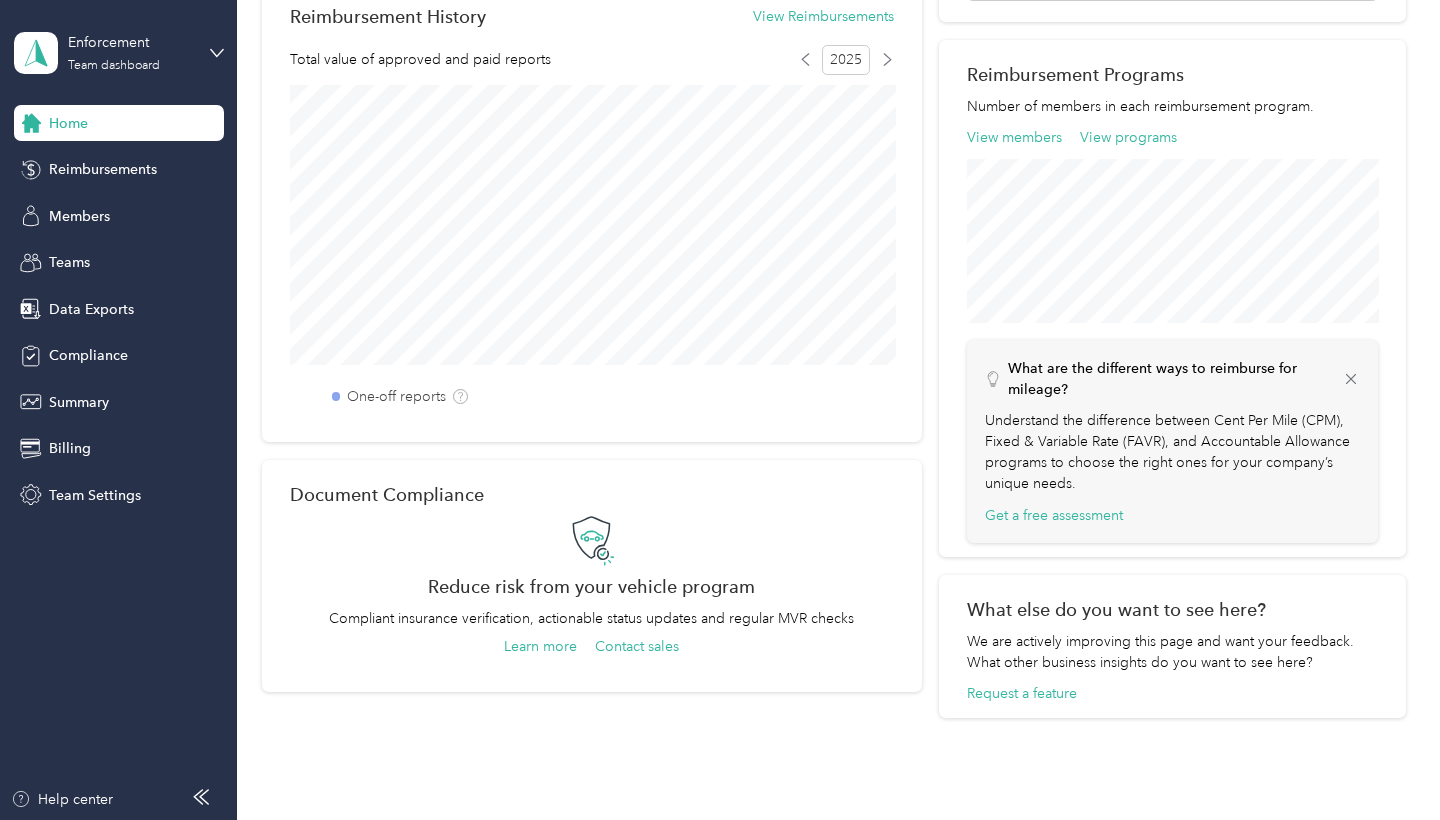 click on "Home" at bounding box center [68, 123] 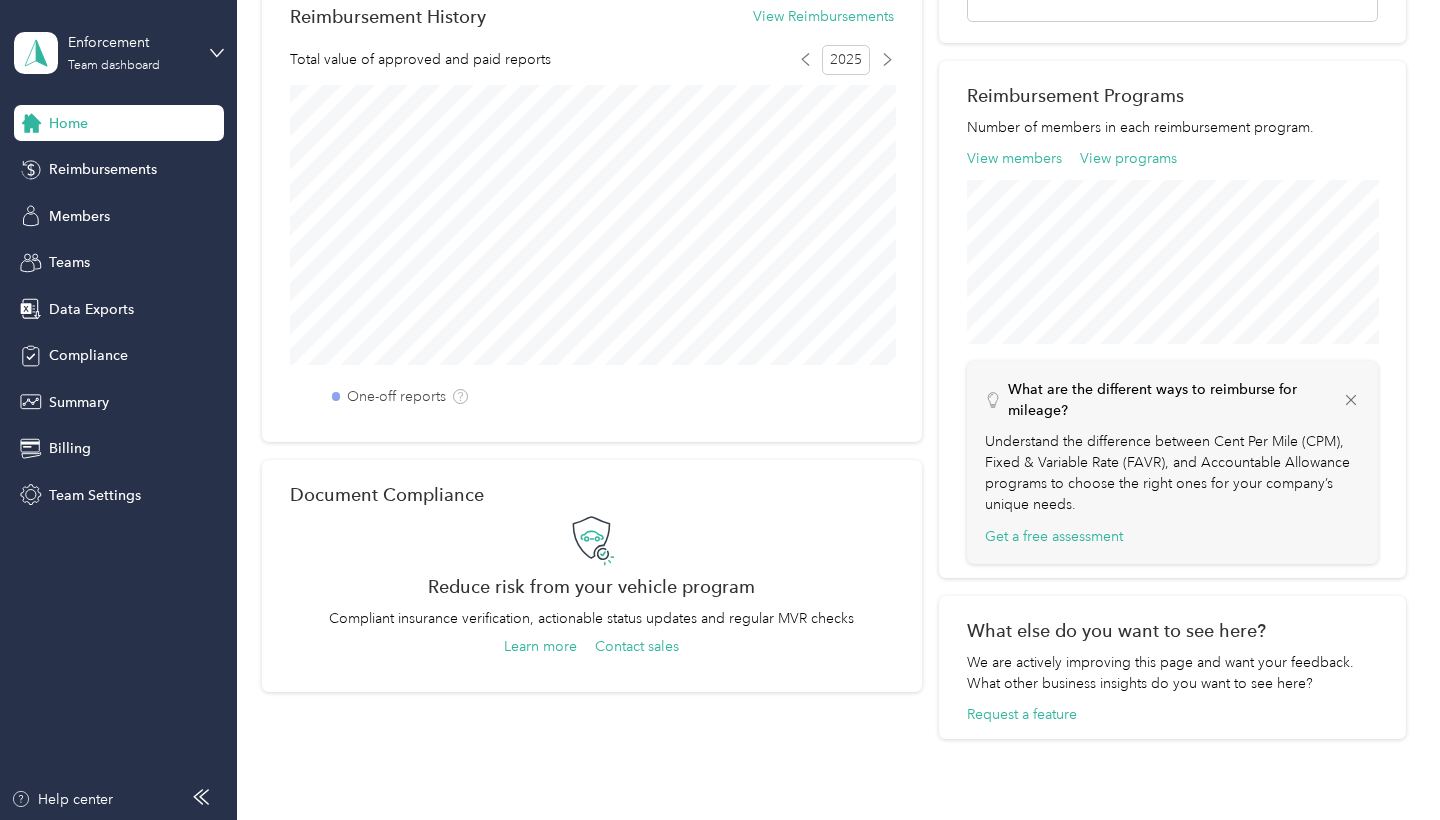 click on "Home" at bounding box center (68, 123) 